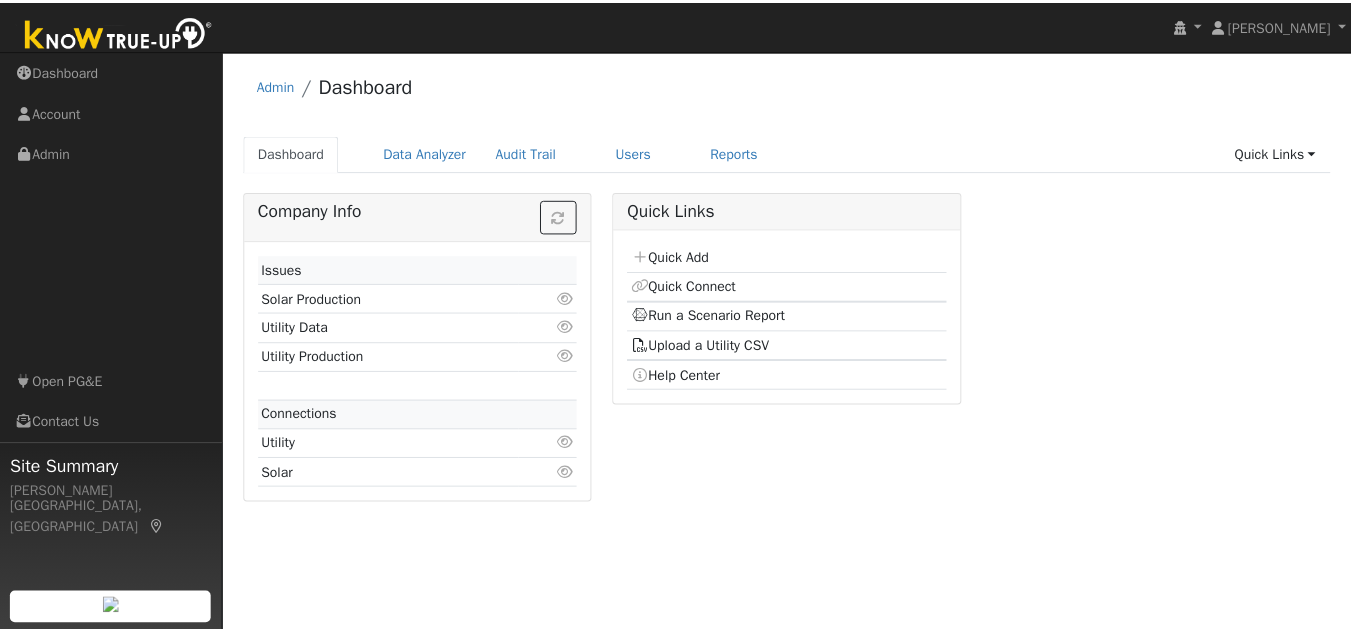 scroll, scrollTop: 0, scrollLeft: 0, axis: both 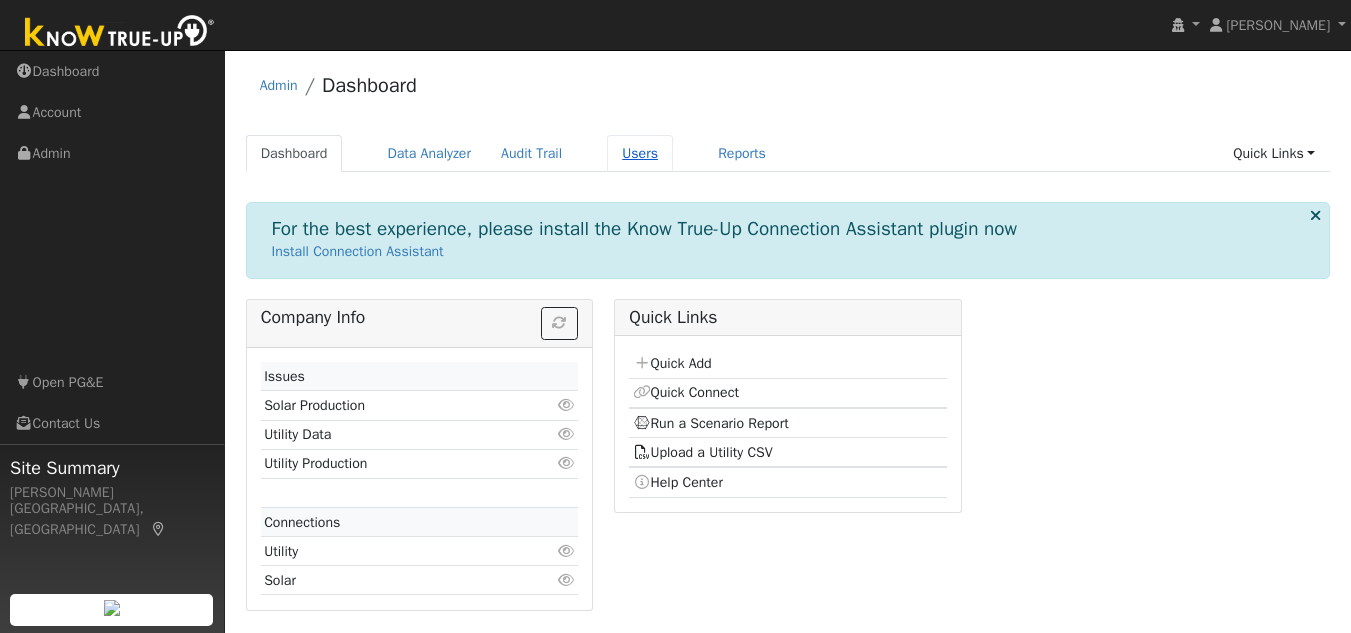 click on "Users" at bounding box center [640, 153] 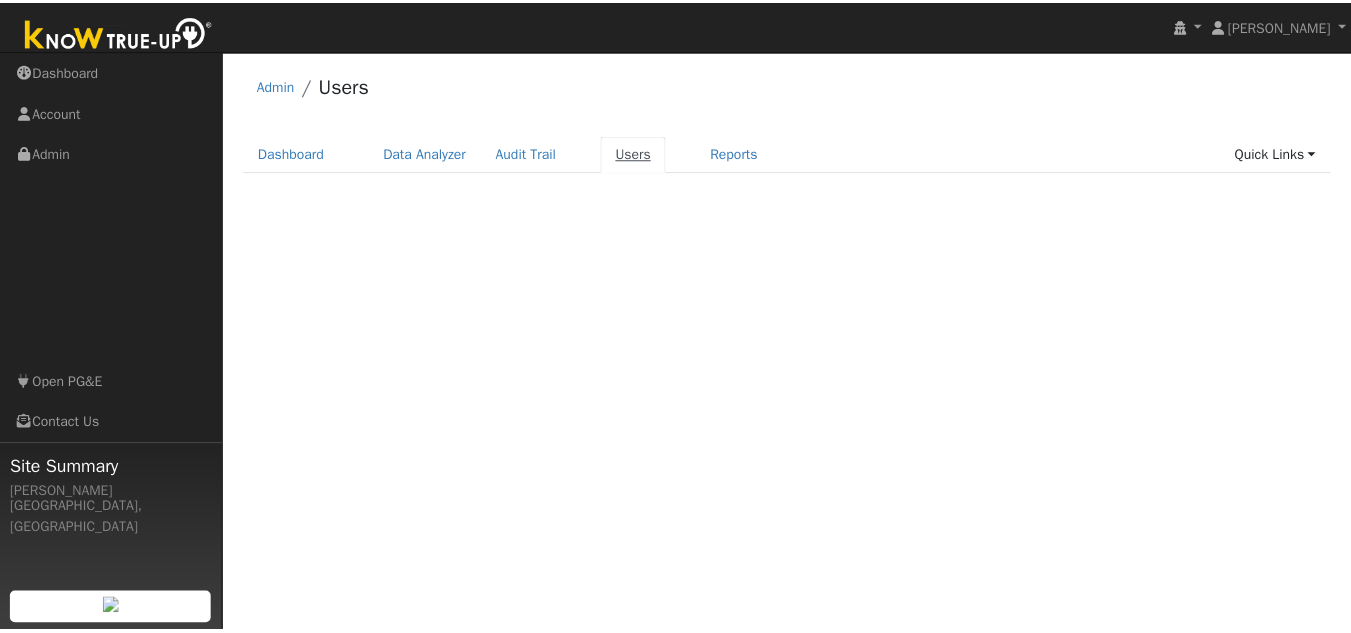 scroll, scrollTop: 0, scrollLeft: 0, axis: both 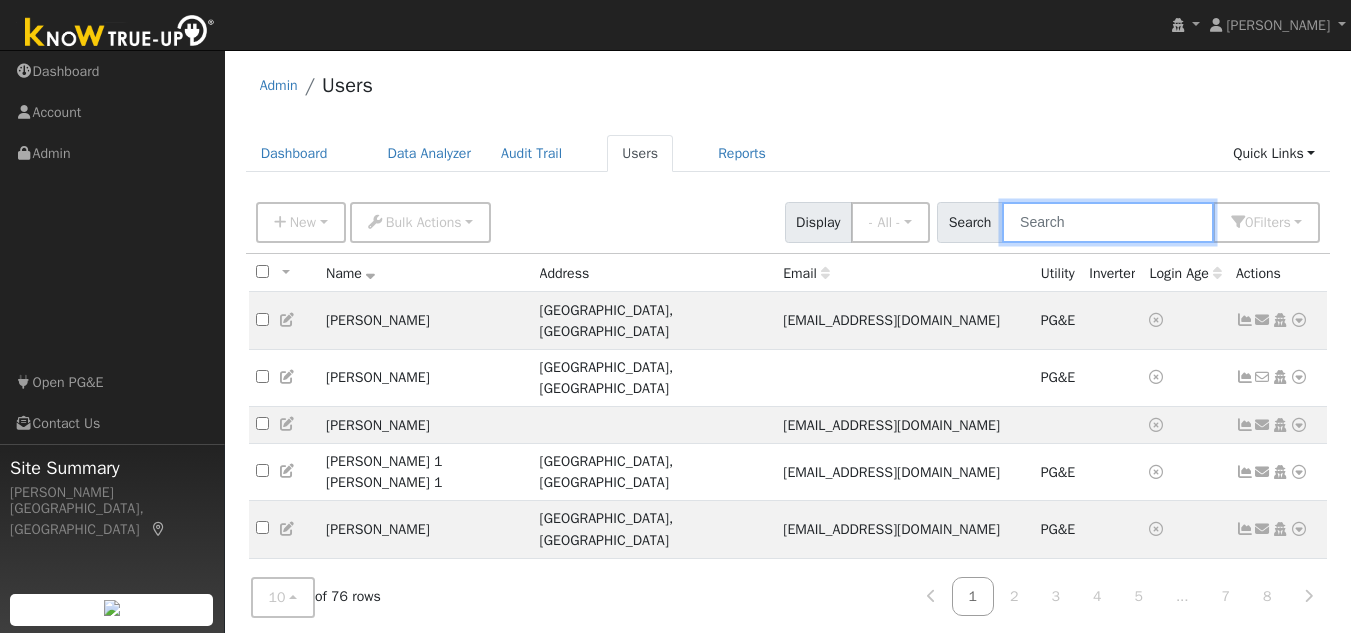 click at bounding box center [1108, 222] 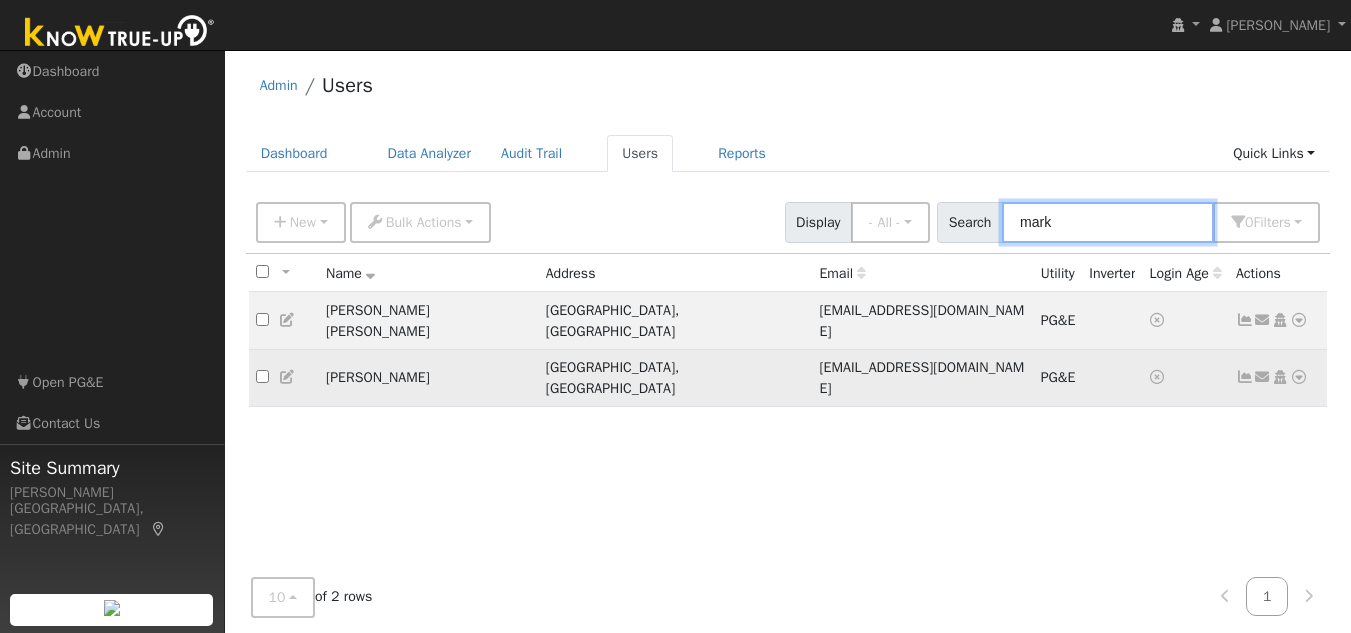 type on "mark" 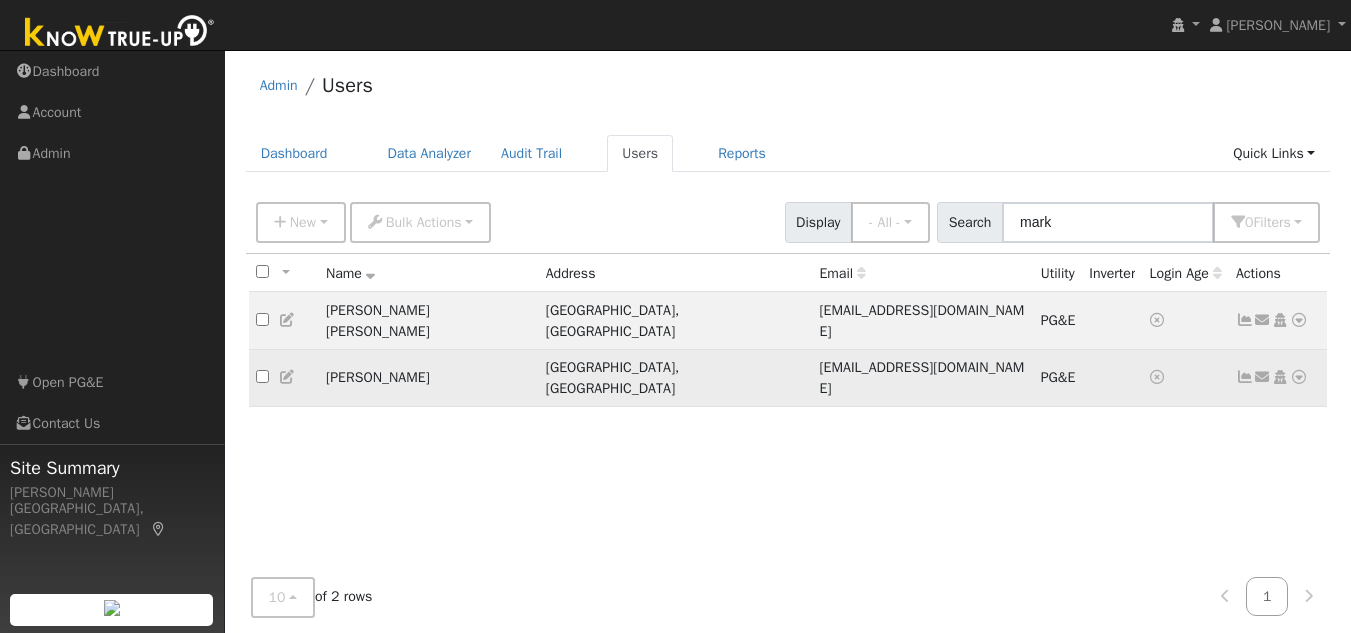 click at bounding box center [1299, 377] 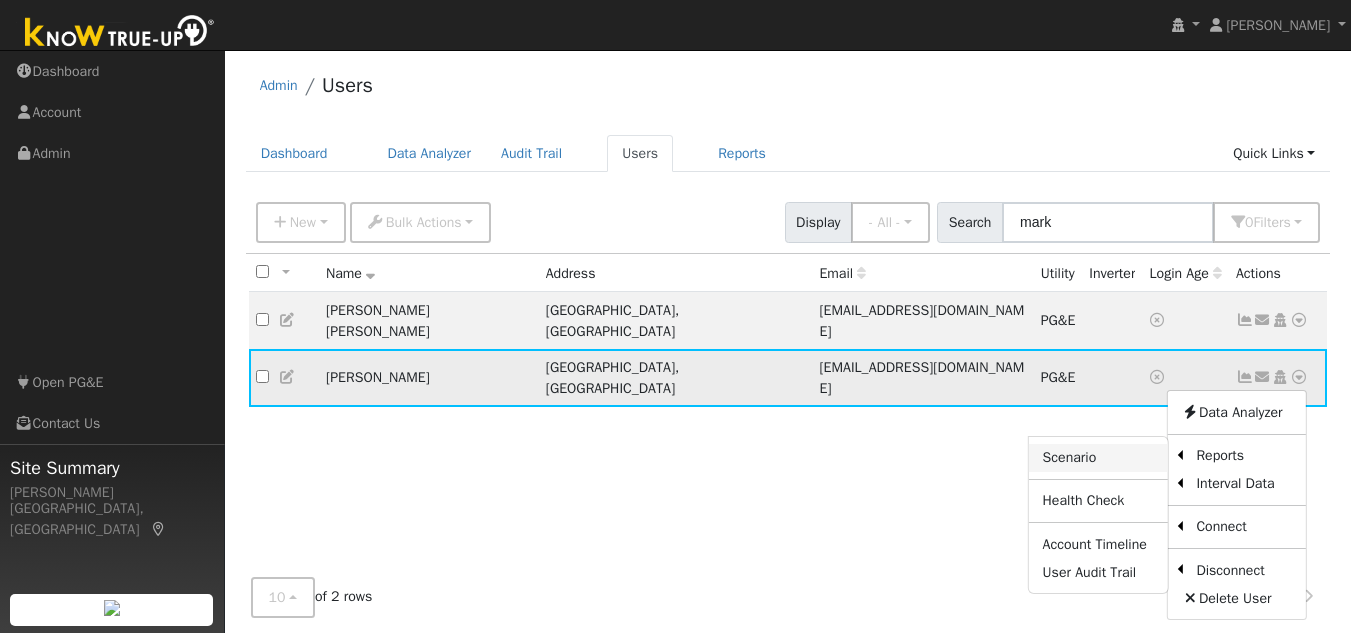 click on "Scenario" at bounding box center [1098, 458] 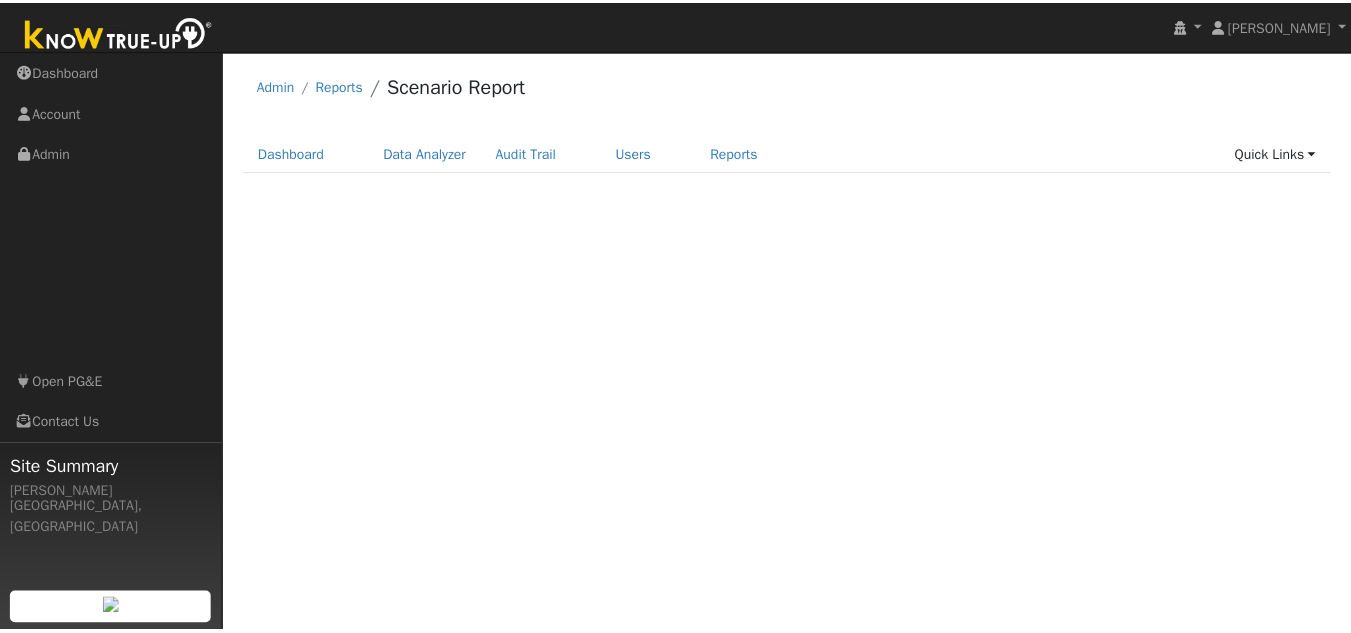 scroll, scrollTop: 0, scrollLeft: 0, axis: both 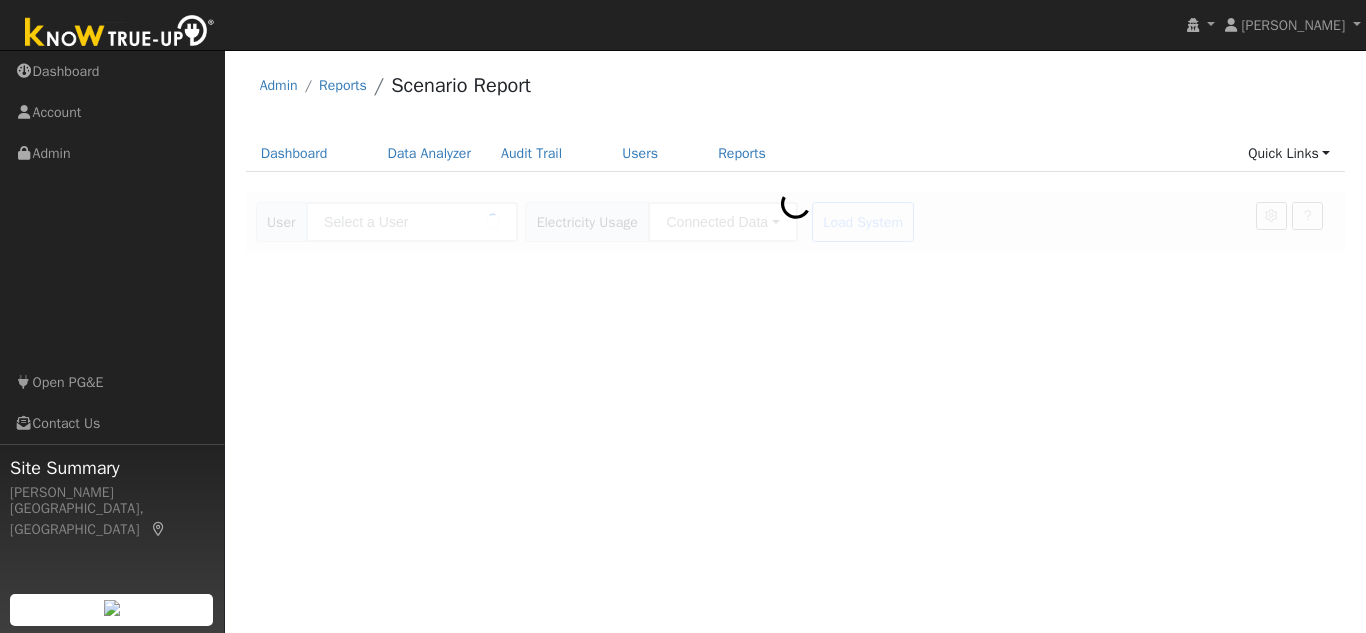 type on "[PERSON_NAME]" 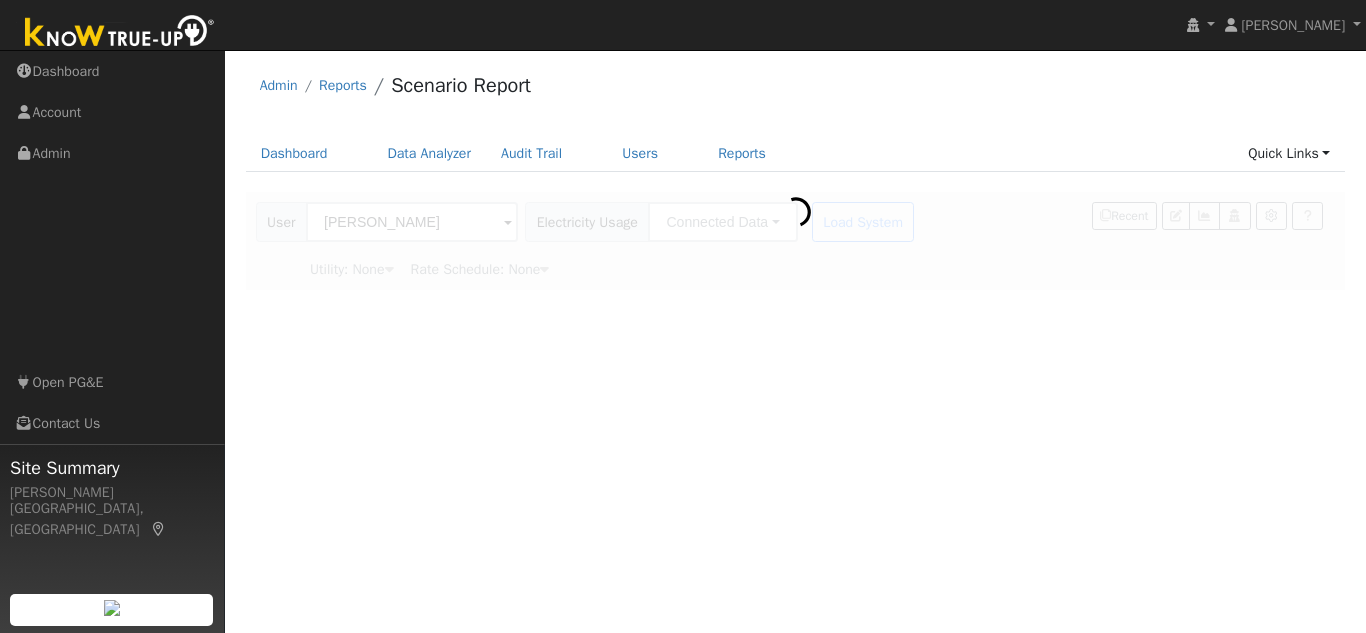 type on "Pacific Gas & Electric" 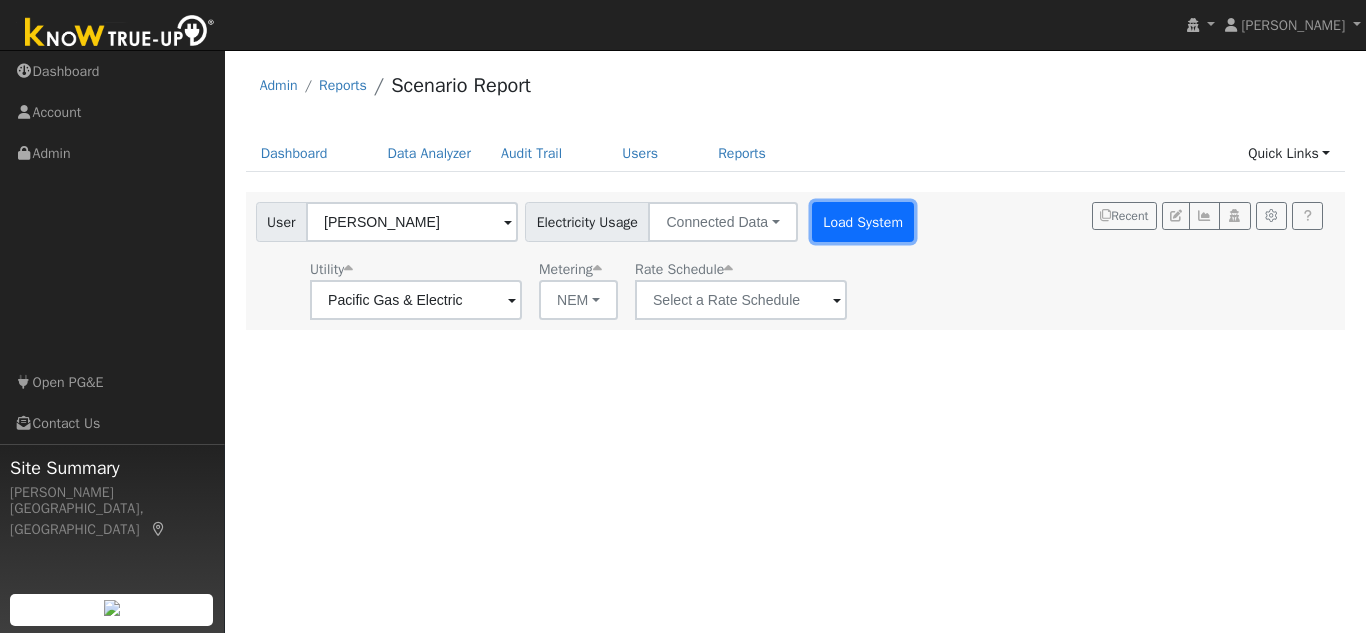 click on "Load System" at bounding box center (863, 222) 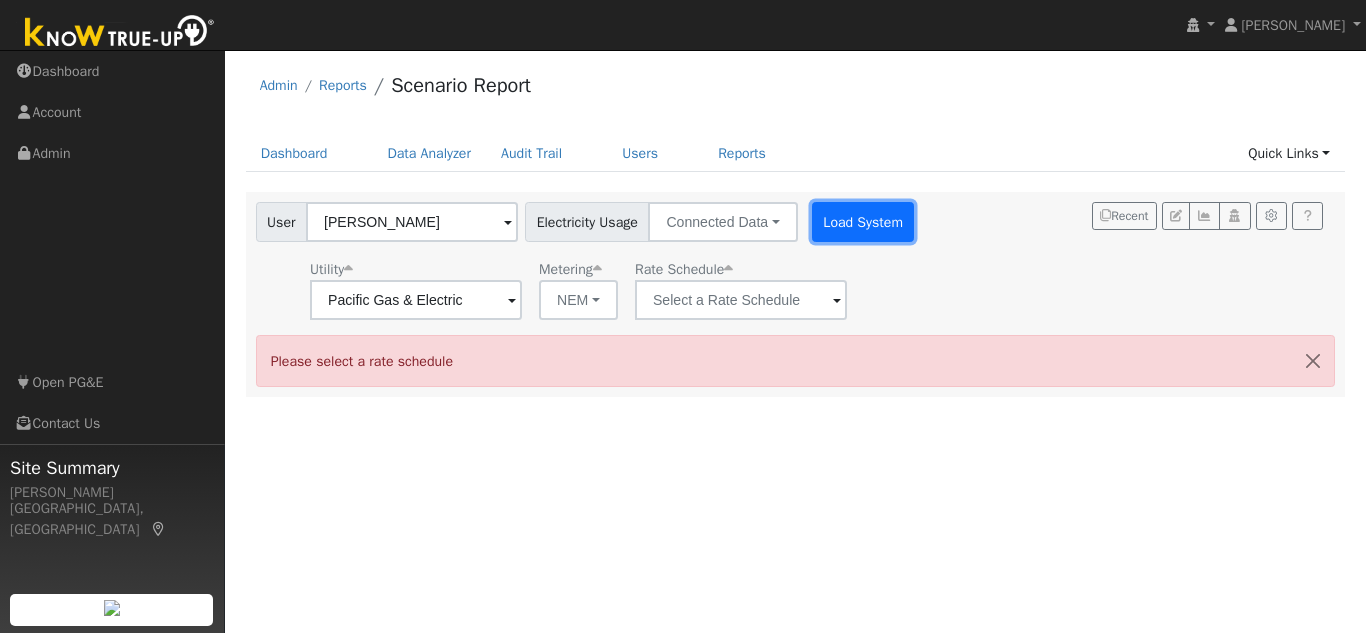 click on "Load System" at bounding box center [863, 222] 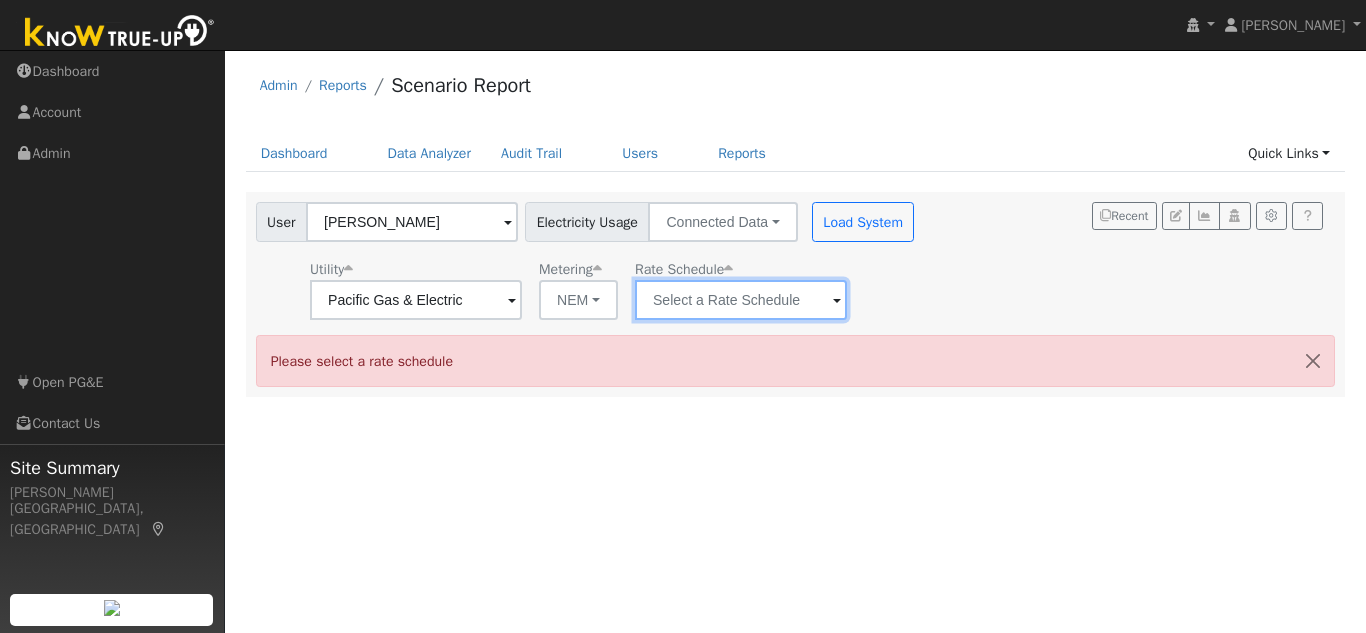 click at bounding box center (416, 300) 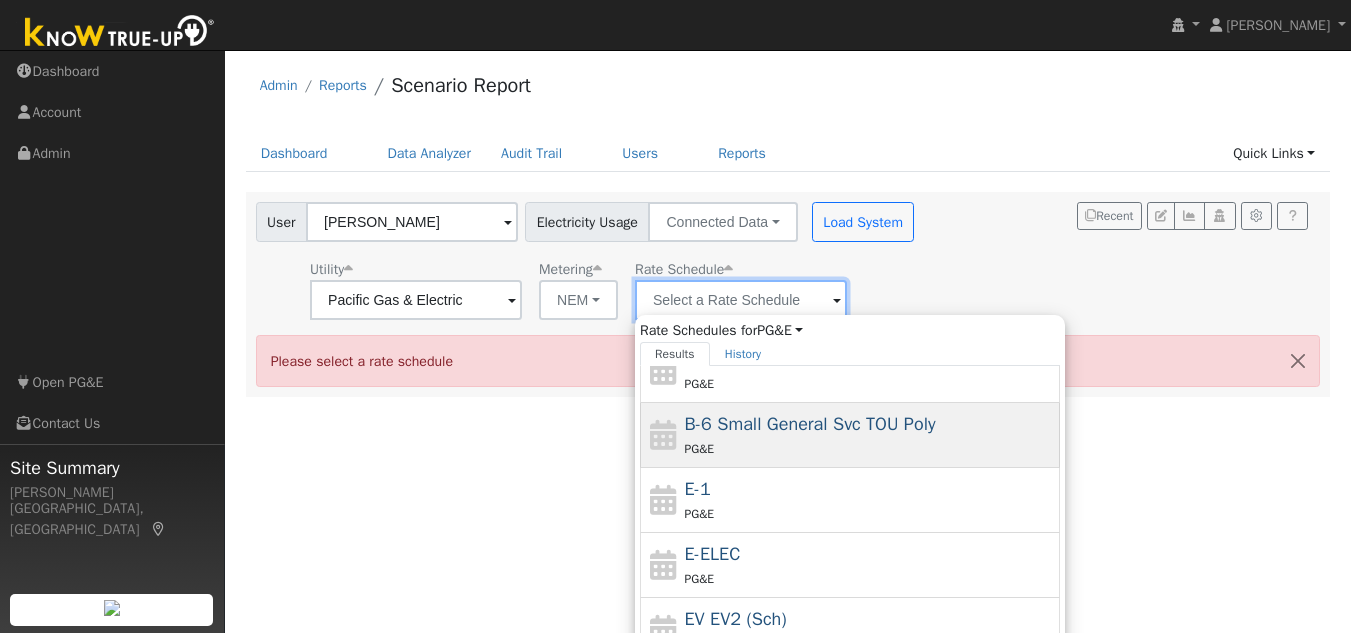 scroll, scrollTop: 219, scrollLeft: 0, axis: vertical 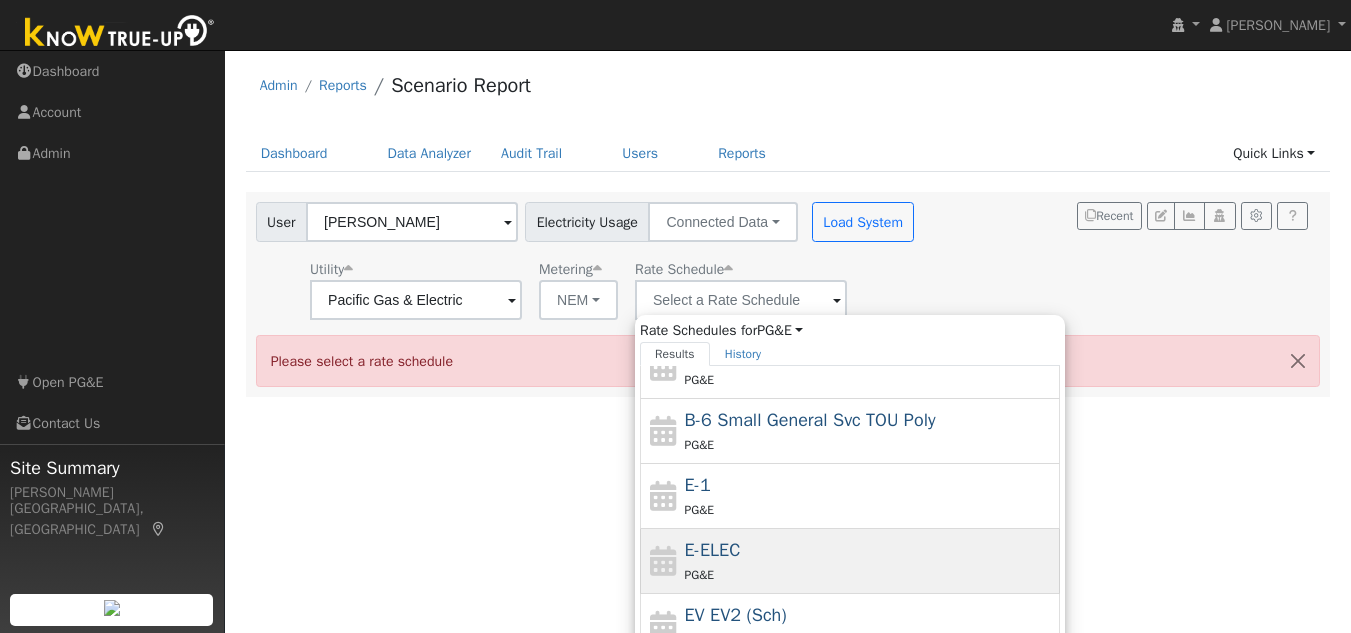 click on "E-ELEC PG&E" at bounding box center [870, 561] 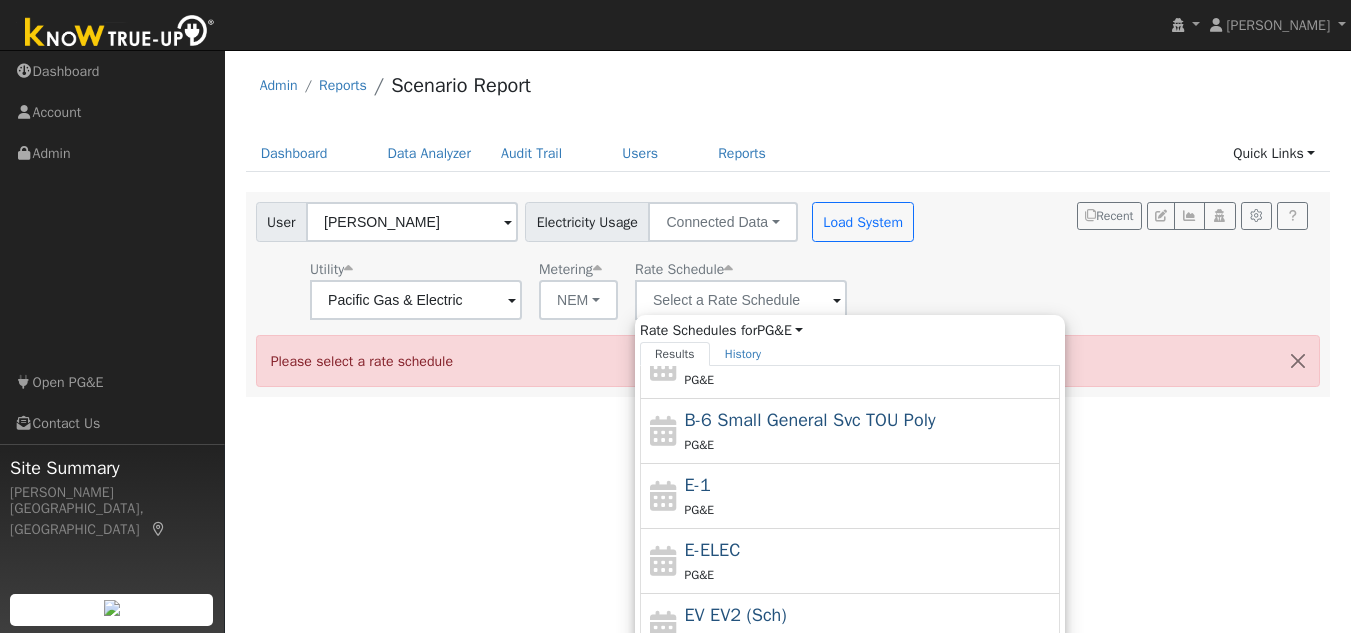 type on "E-ELEC" 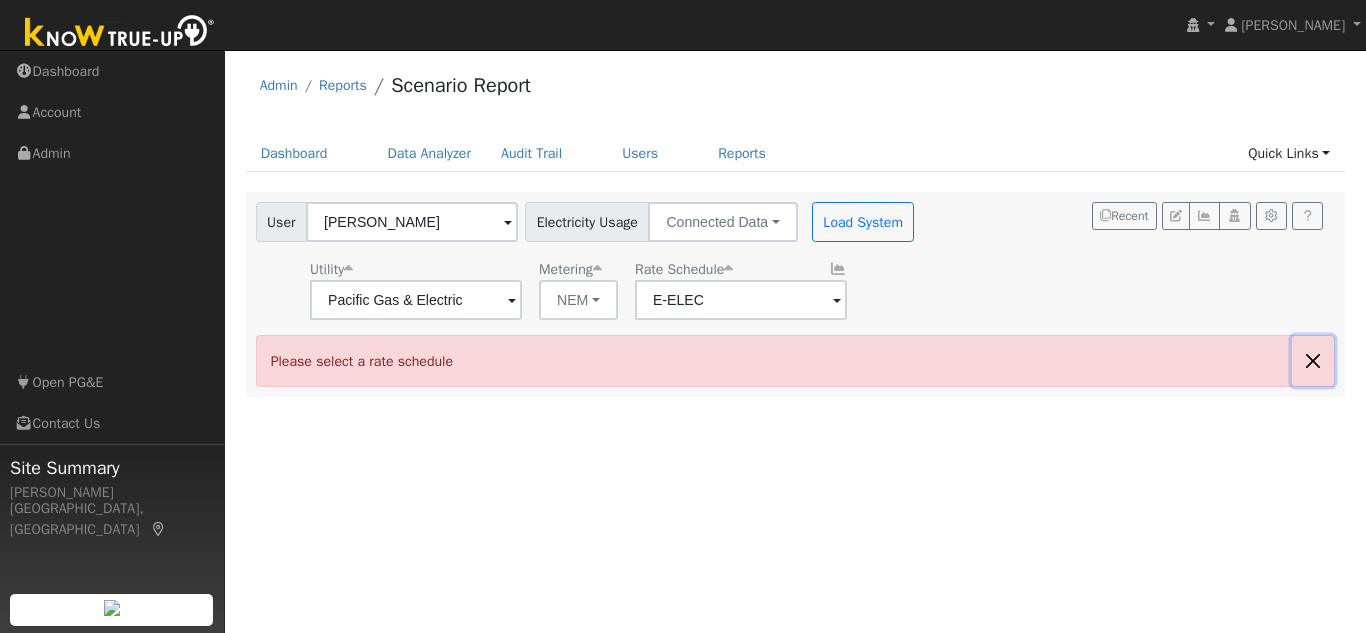click at bounding box center (1313, 360) 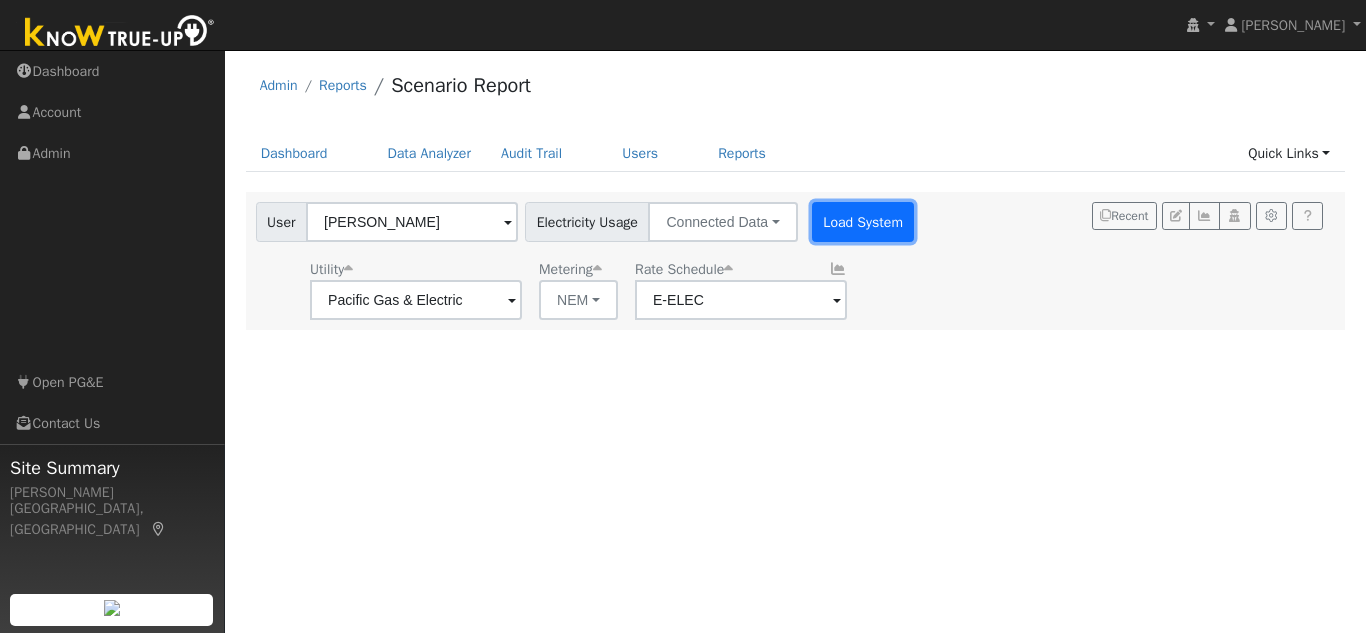 click on "Load System" at bounding box center (863, 222) 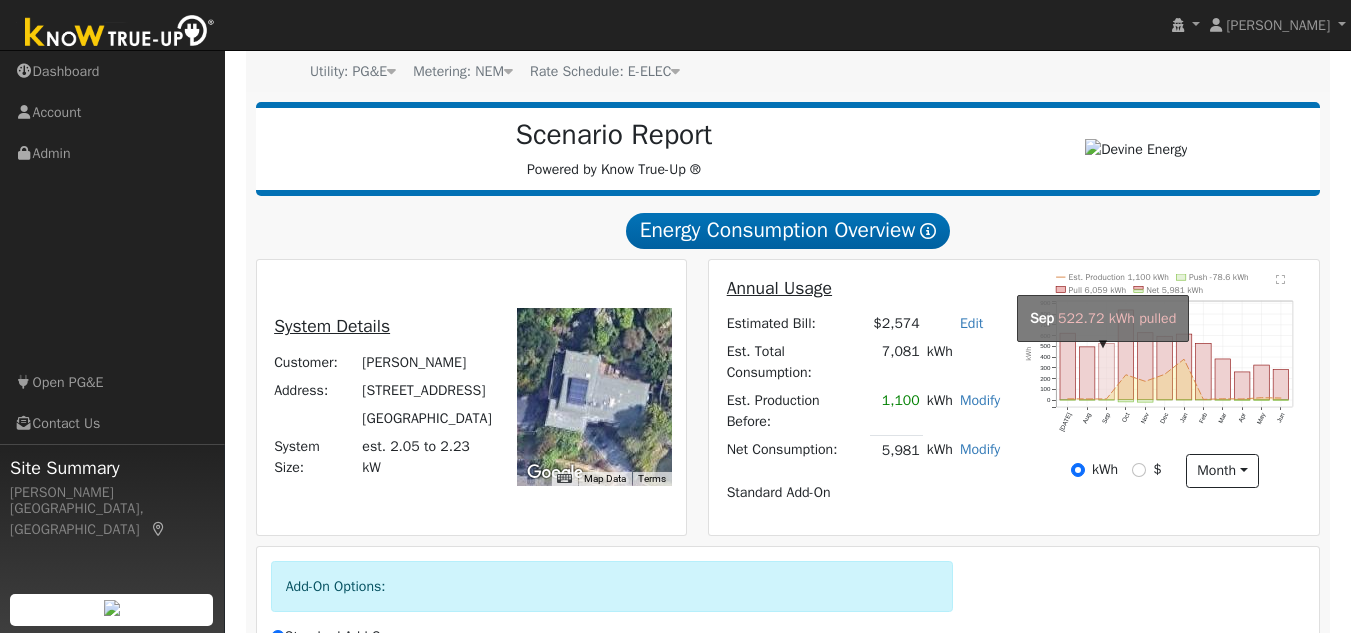 scroll, scrollTop: 200, scrollLeft: 0, axis: vertical 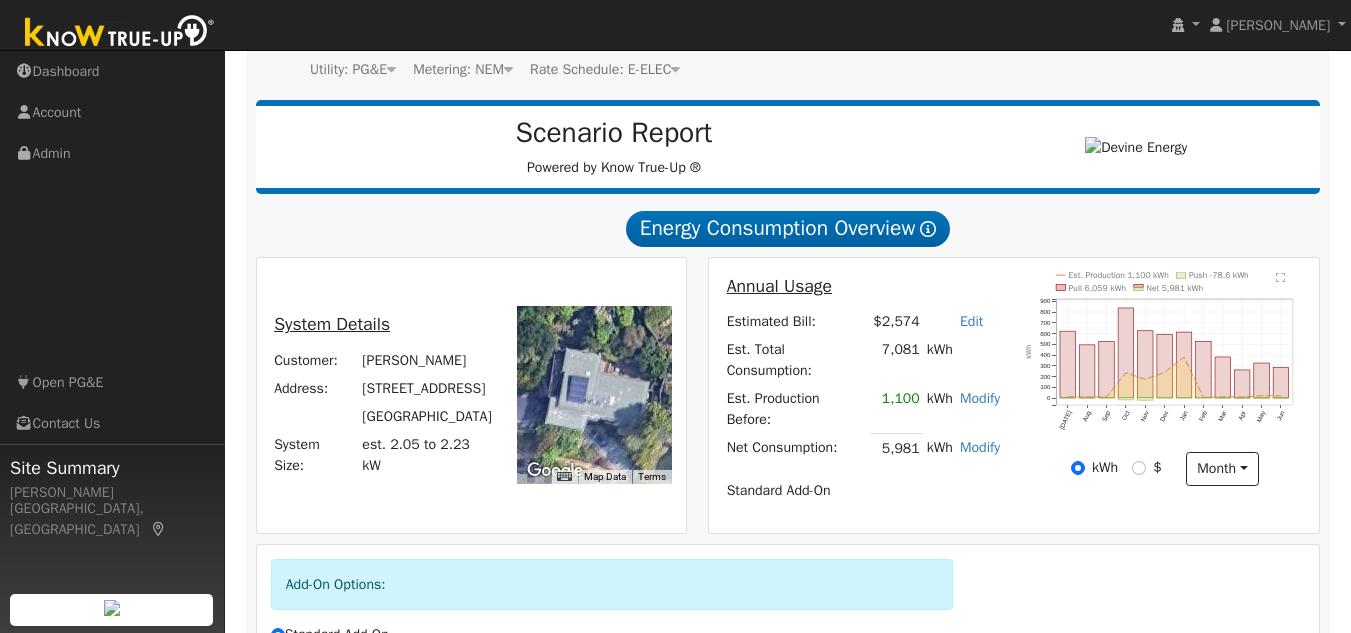 click on "Est. Production 1,100 kWh Push -78.6 kWh Pull 6,059 kWh Net 5,981 kWh Jul Aug Sep Oct Nov Dec Jan Feb Mar Apr May Jun 0 100 200 300 400 500 600 700 800 900  kWh onclick="" onclick="" onclick="" onclick="" onclick="" onclick="" onclick="" onclick="" onclick="" onclick="" onclick="" onclick="" onclick="" onclick="" onclick="" onclick="" onclick="" onclick="" onclick="" onclick="" onclick="" onclick="" onclick="" onclick="" onclick="" onclick="" onclick="" onclick="" onclick="" onclick="" onclick="" onclick="" onclick="" onclick="" onclick="" onclick=""" 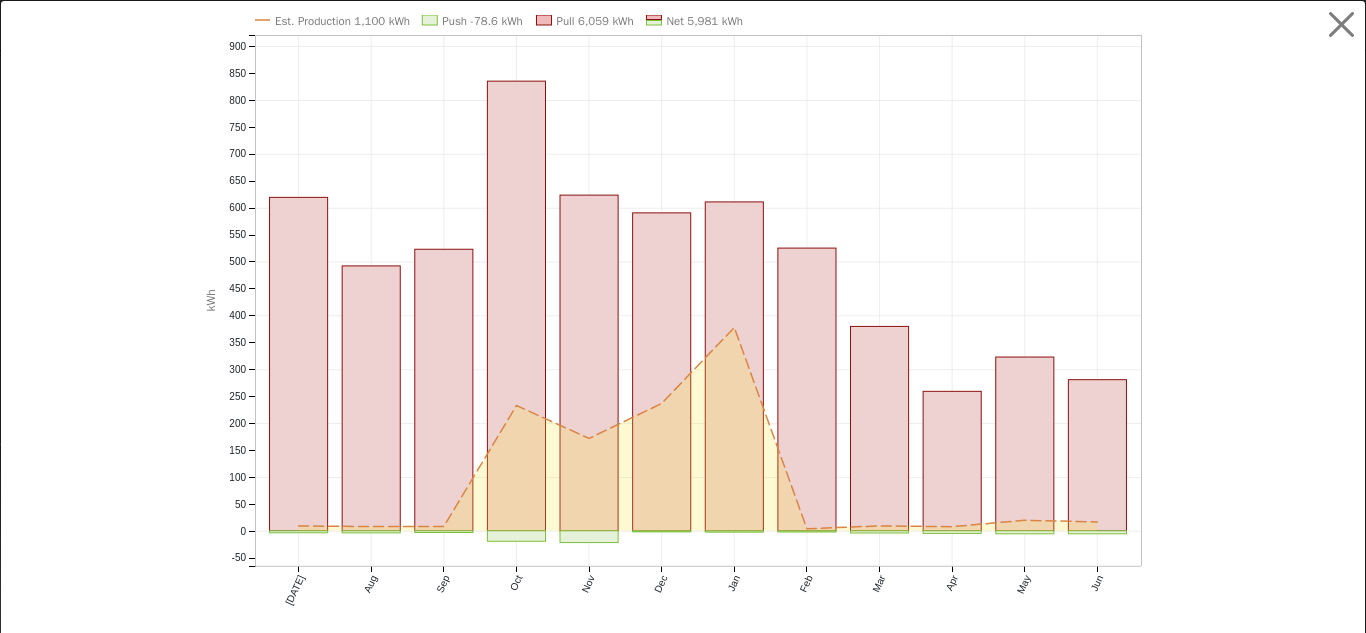 drag, startPoint x: 0, startPoint y: 431, endPoint x: 633, endPoint y: 10, distance: 760.2171 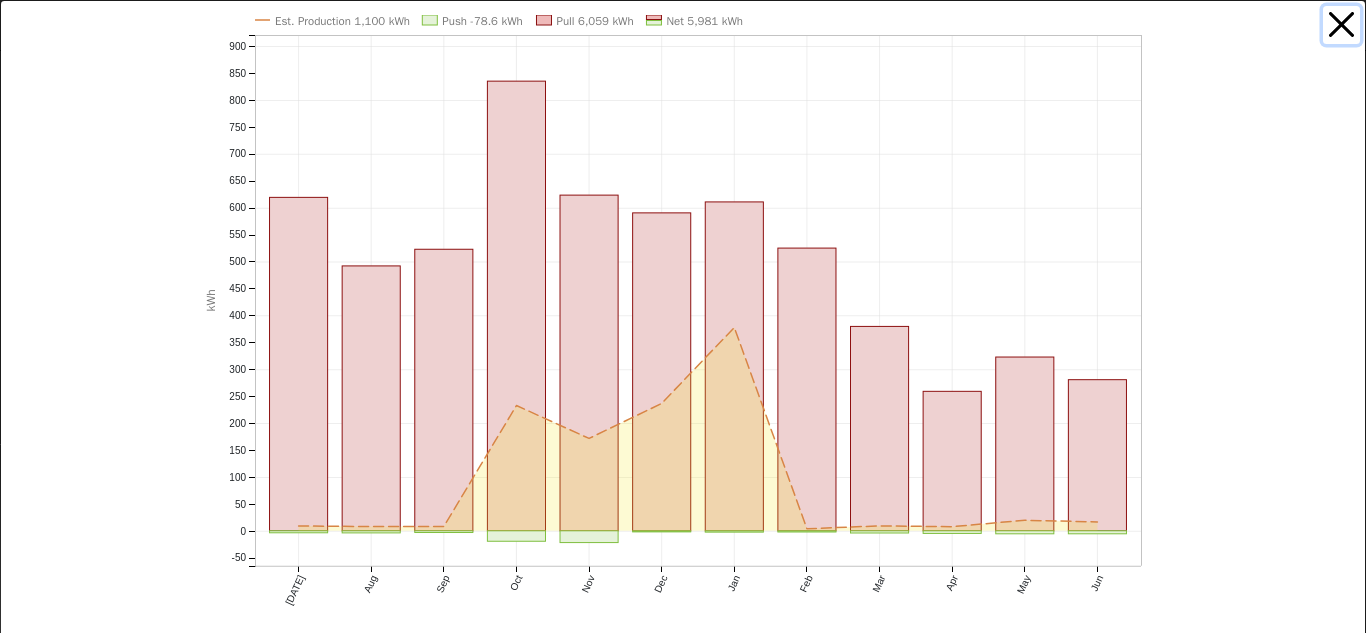 click at bounding box center (1342, 25) 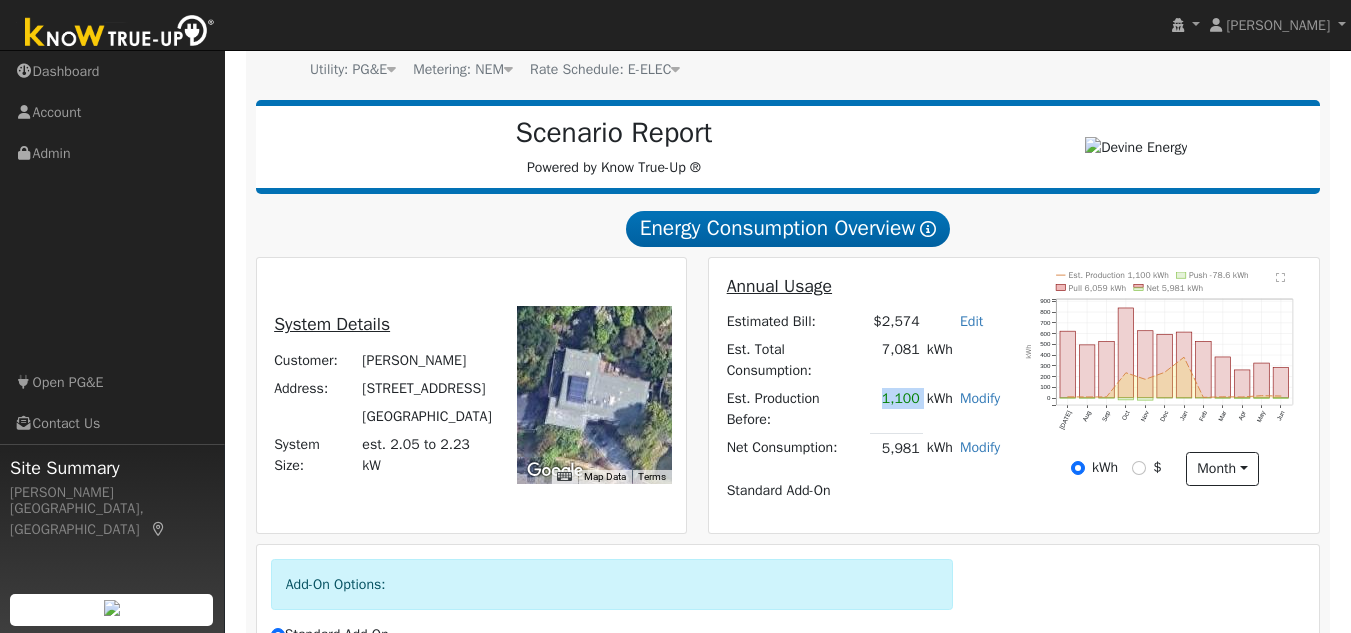drag, startPoint x: 884, startPoint y: 404, endPoint x: 917, endPoint y: 409, distance: 33.37664 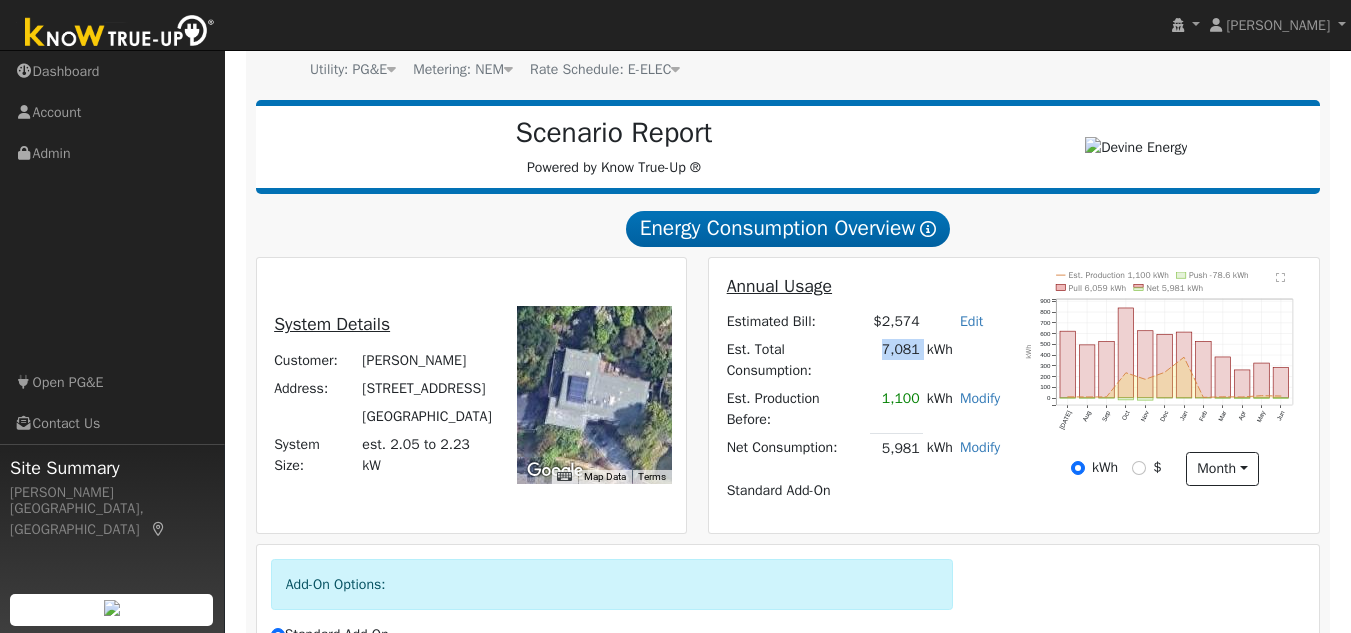 drag, startPoint x: 882, startPoint y: 356, endPoint x: 918, endPoint y: 357, distance: 36.013885 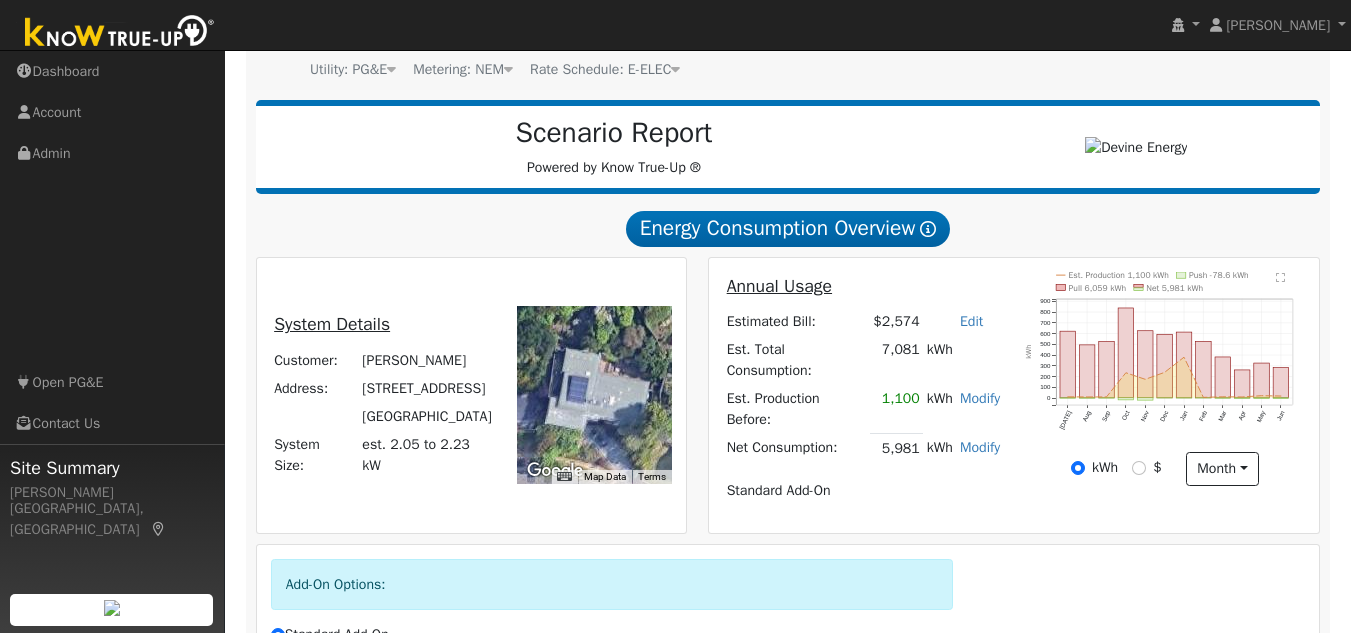 click on "" 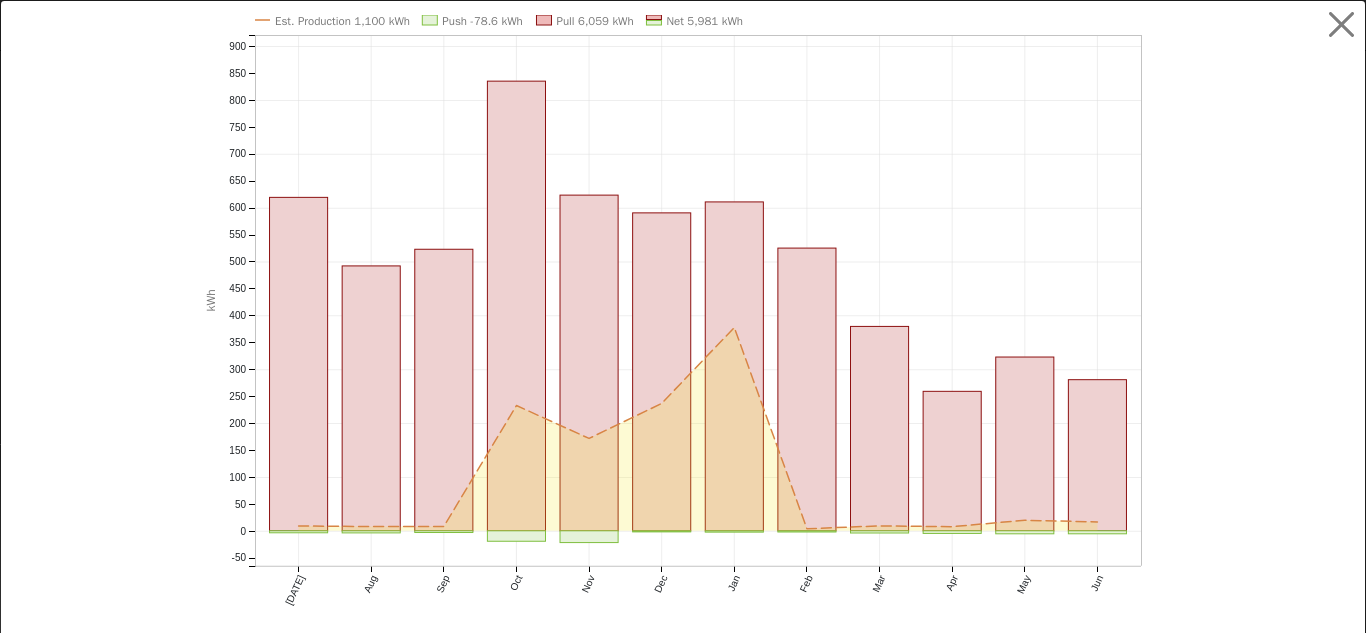 click on "Est. Production 1,100 kWh Push -78.6 kWh Pull 6,059 kWh Net 5,981 kWh Jul Aug Sep Oct Nov Dec Jan Feb Mar Apr May Jun -50 0 50 100 150 200 250 300 350 400 450 500 550 600 650 700 750 800 850 900 kWh onclick="" onclick="" onclick="" onclick="" onclick="" onclick="" onclick="" onclick="" onclick="" onclick="" onclick="" onclick="" onclick="" onclick="" onclick="" onclick="" onclick="" onclick="" onclick="" onclick="" onclick="" onclick="" onclick="" onclick="" onclick="" onclick="" onclick="" onclick="" onclick="" onclick="" onclick="" onclick="" onclick="" onclick="" onclick="" onclick=""" 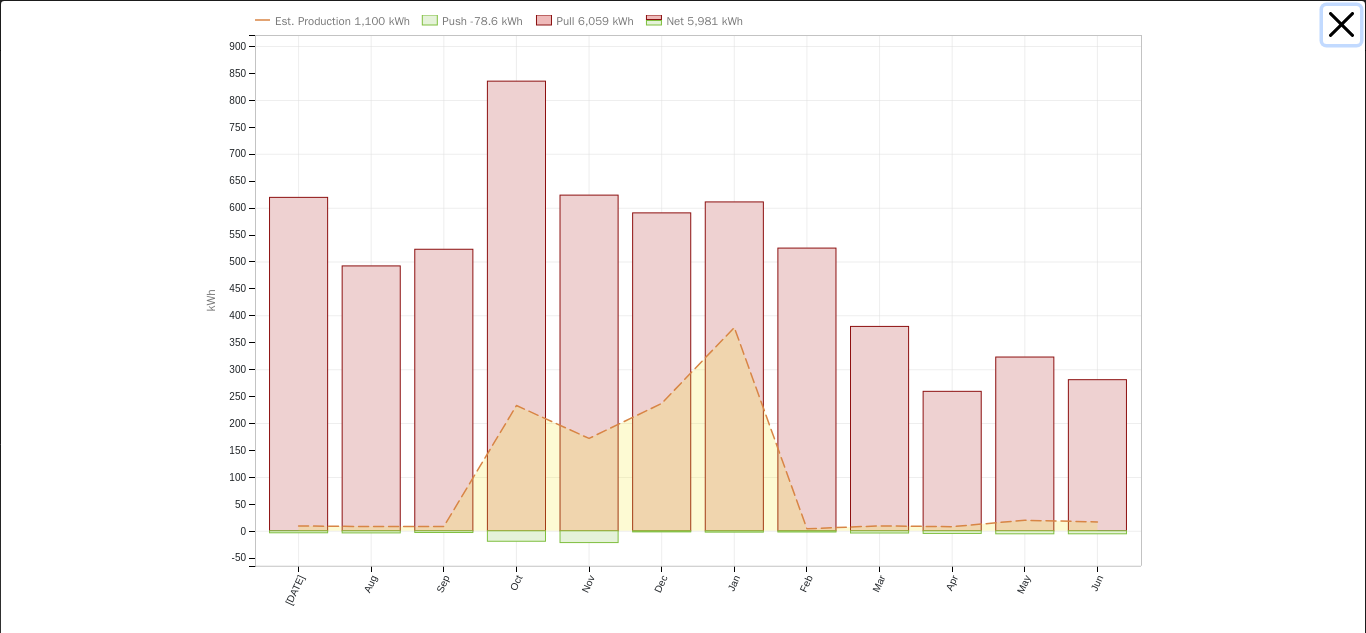 click at bounding box center (1342, 25) 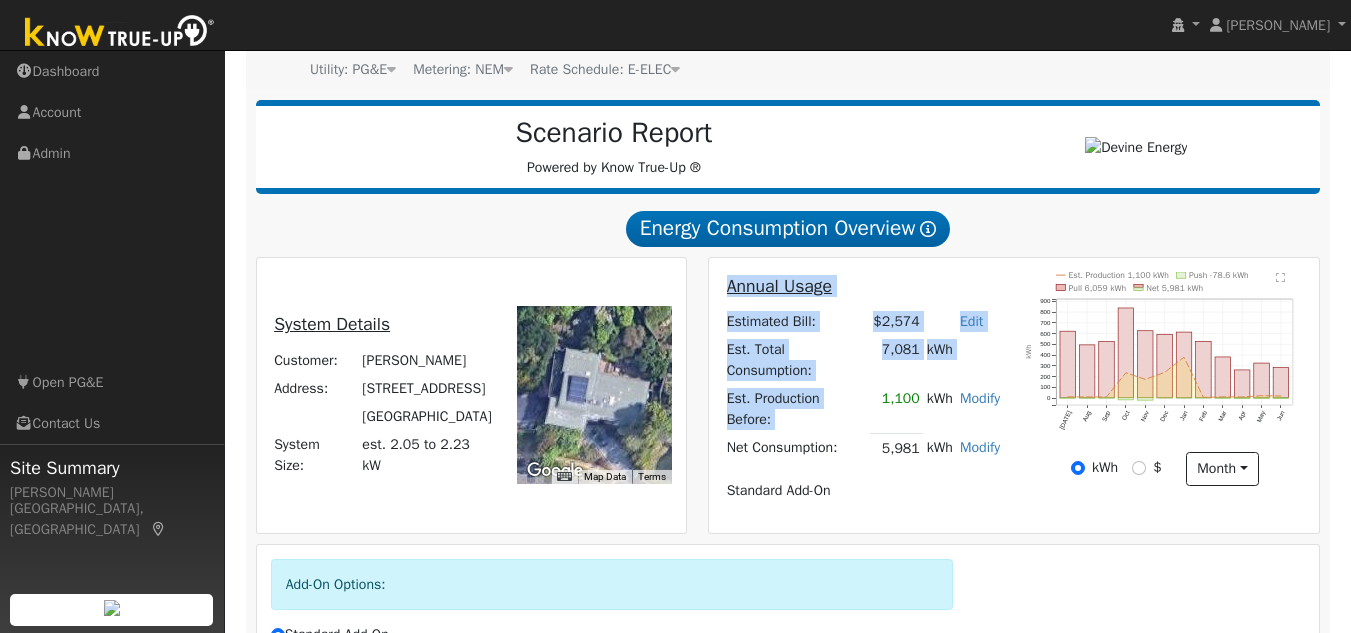 drag, startPoint x: 882, startPoint y: 406, endPoint x: 1008, endPoint y: 391, distance: 126.88972 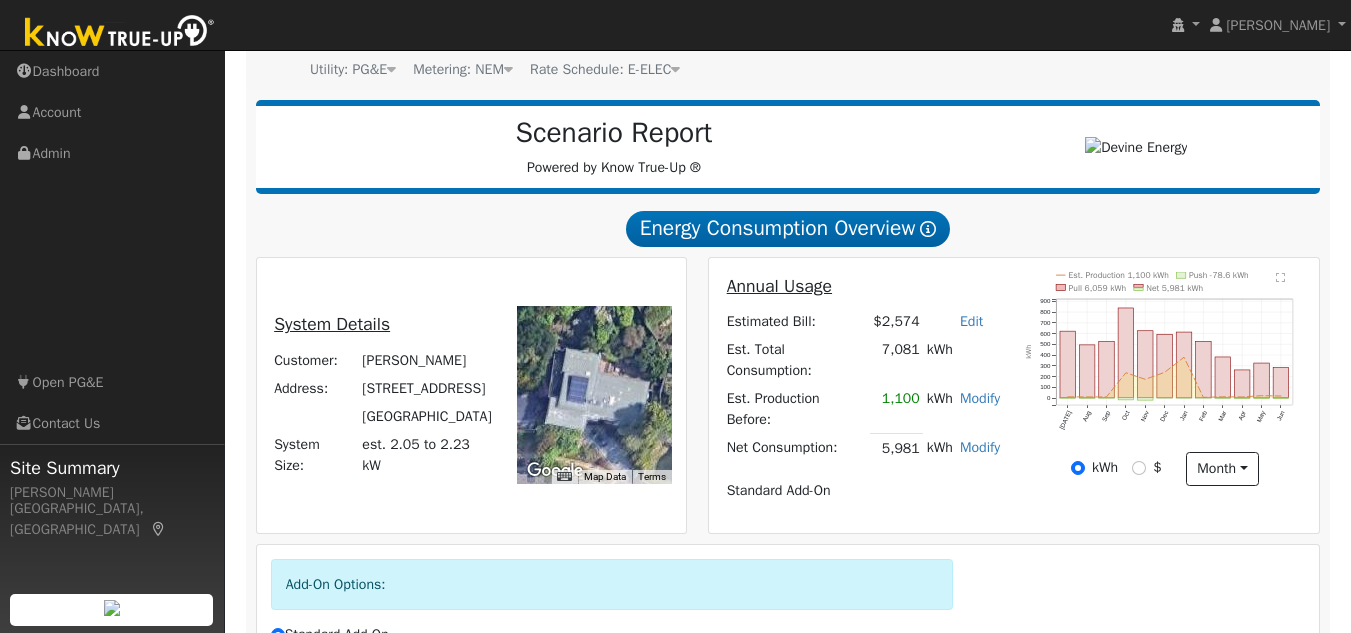 click on "kWh" at bounding box center (963, 359) 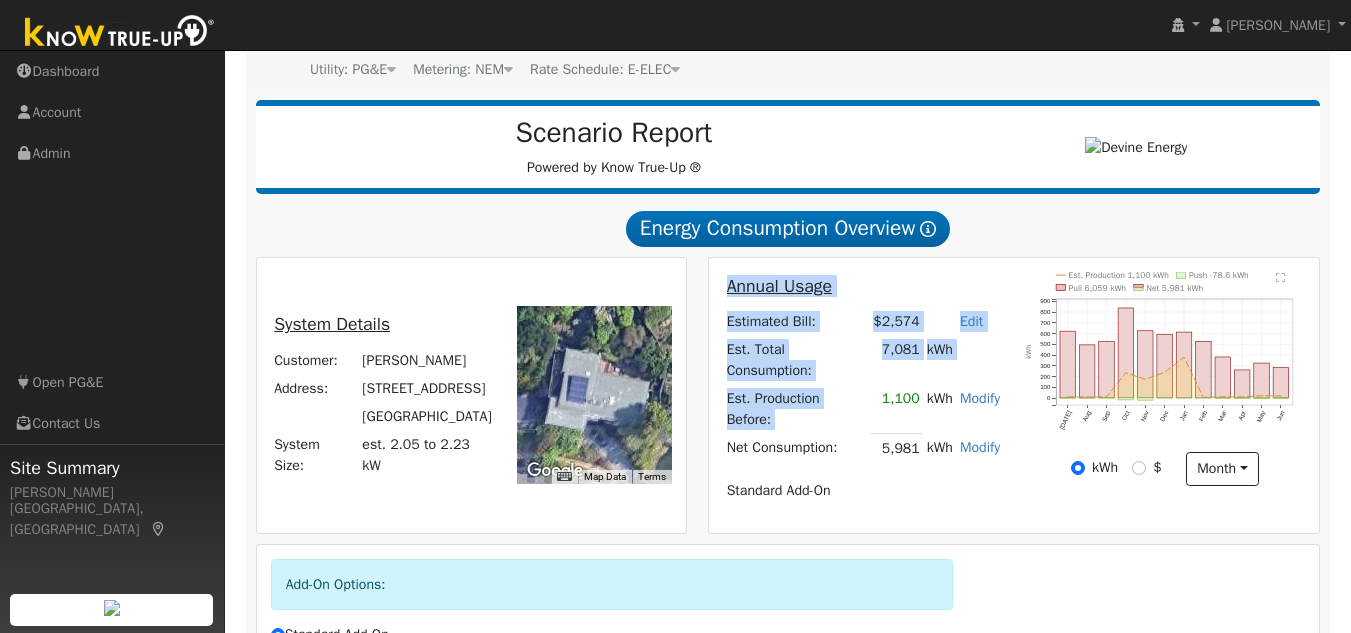 drag, startPoint x: 883, startPoint y: 404, endPoint x: 1010, endPoint y: 378, distance: 129.6341 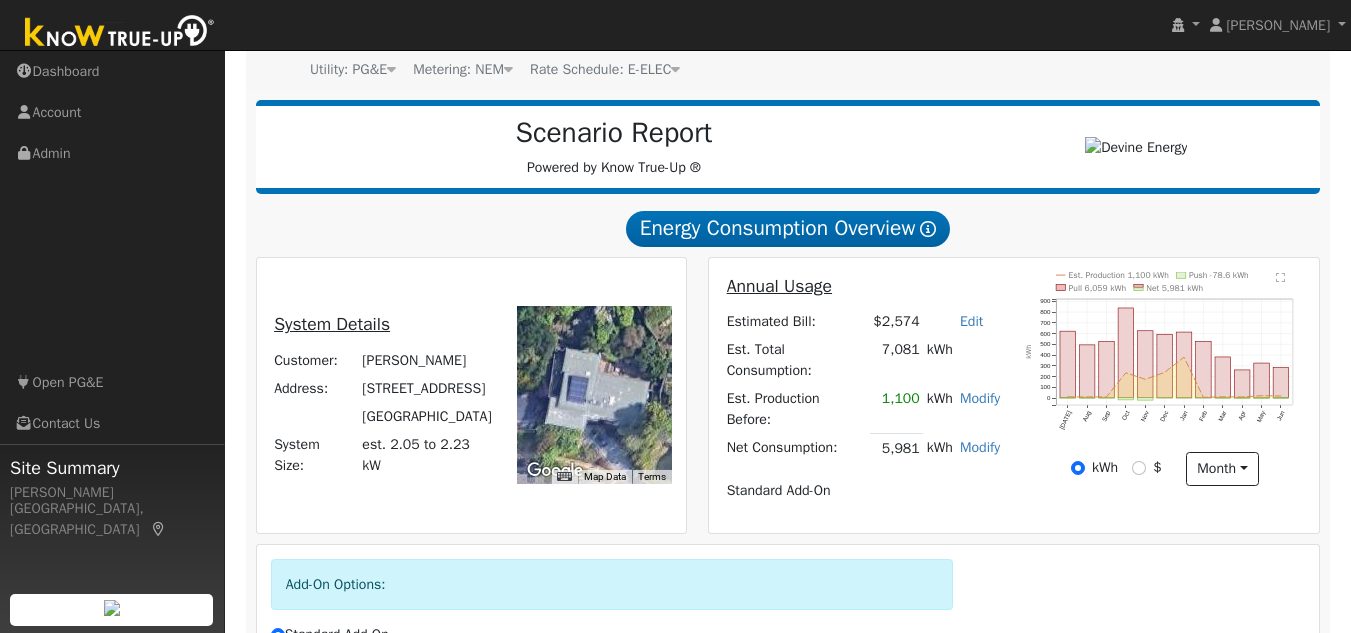 click on "Annual Usage Estimated Bill: $2,574 Edit Estimated Bill $ Annual Est. Total Consumption: 7,081  kWh Est. Production Before: 1,100  kWh Modify  Change Production  Before: 1100 kWh New: 0 kWh Save Net Consumption: 5,981  kWh Modify Add Consumption Remove Existing Solar System Add Electric Vehicle  Add Consumption  Current: 5981 kWh Add: + 0 kWh New Total: = 0 kWh Save  Add Electric Vehicle  miles per week Save Standard Add-On" at bounding box center [864, 395] 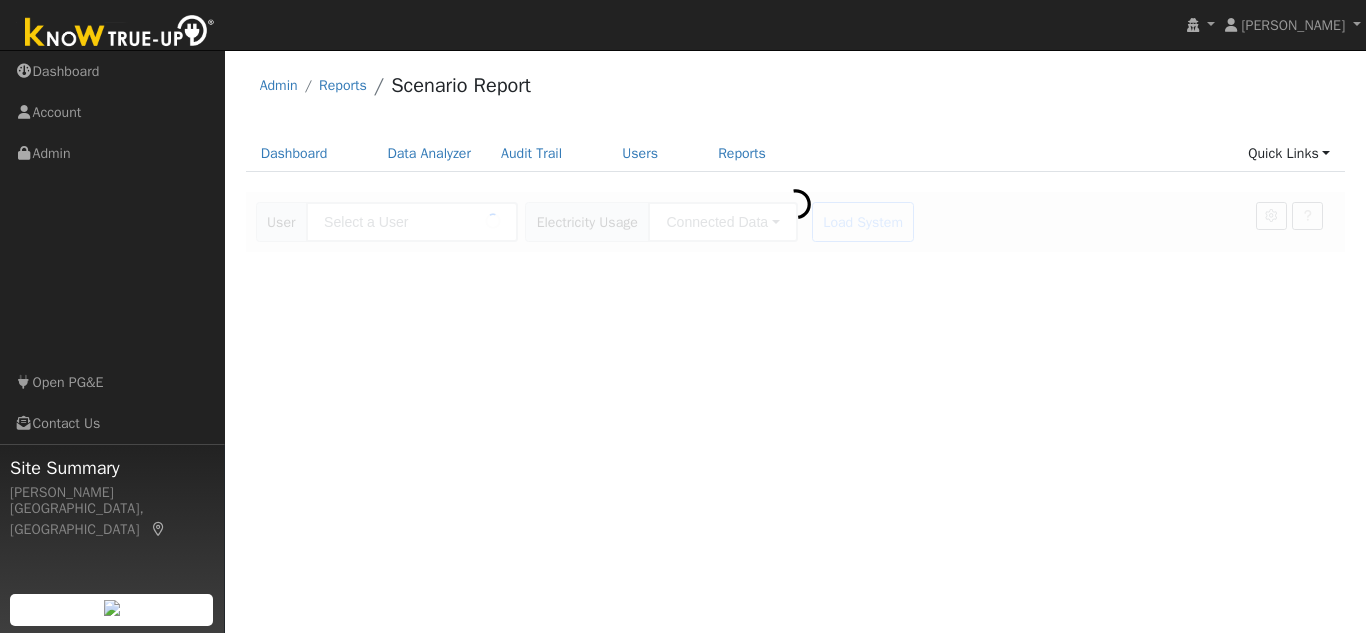 type on "[PERSON_NAME]" 